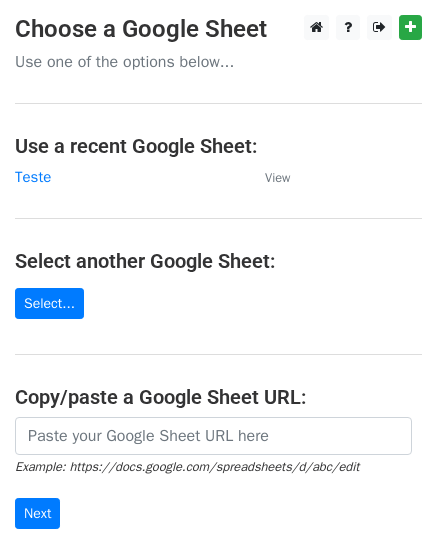 scroll, scrollTop: 0, scrollLeft: 0, axis: both 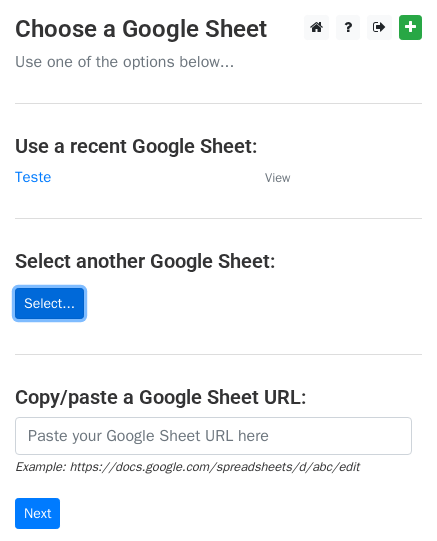 click on "Select..." at bounding box center (49, 303) 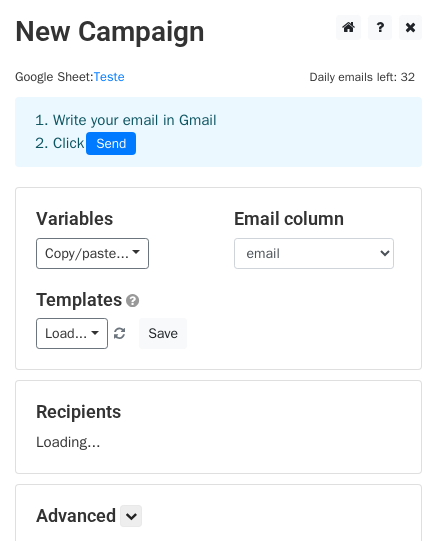scroll, scrollTop: 0, scrollLeft: 0, axis: both 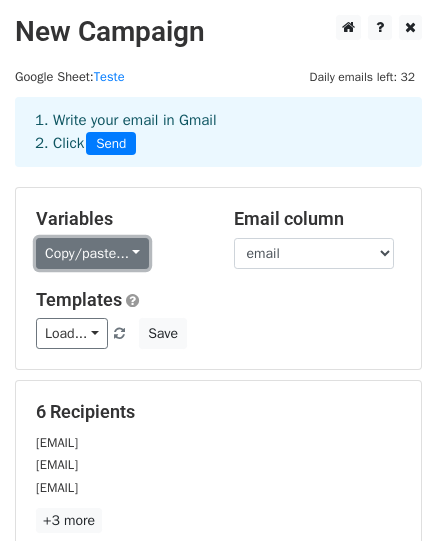 click on "Copy/paste..." at bounding box center (92, 253) 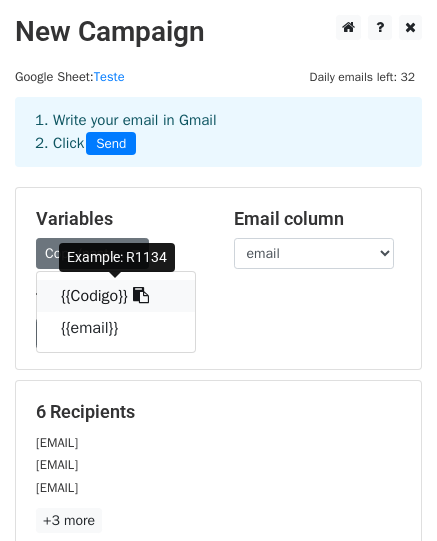 click on "{{Codigo}}" at bounding box center [116, 296] 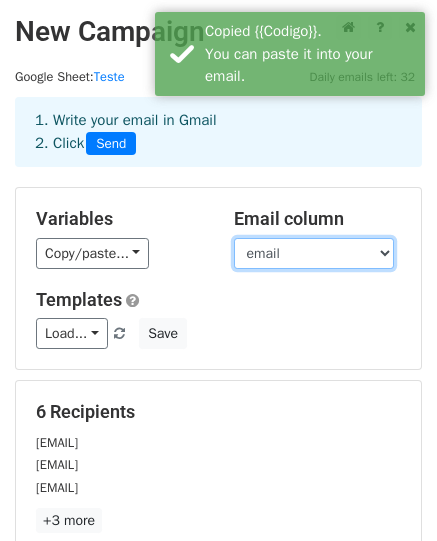 click on "Codigo
email" at bounding box center [314, 253] 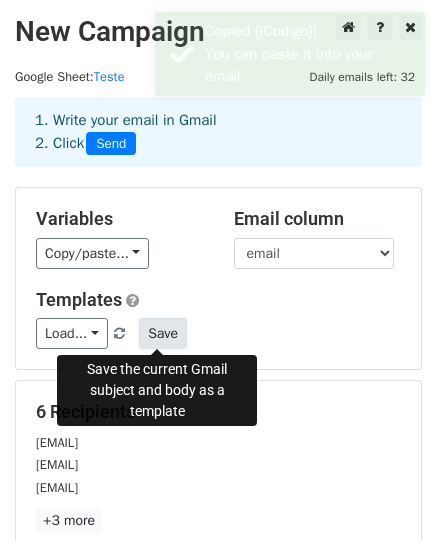 click on "Save" at bounding box center [163, 333] 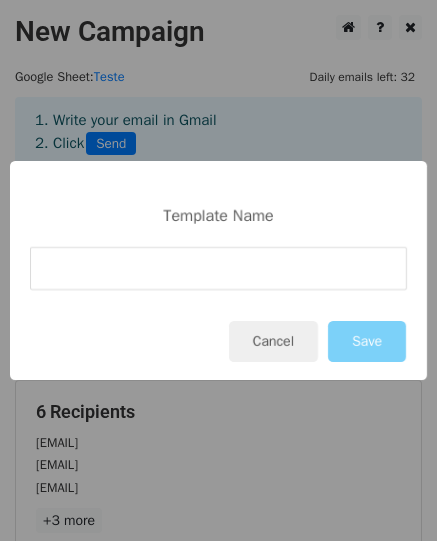 click at bounding box center [218, 268] 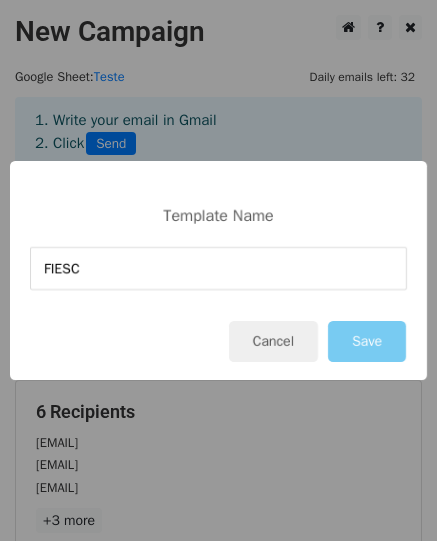 type on "FIESC" 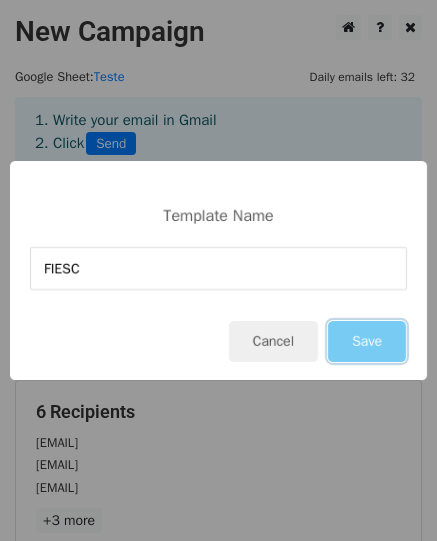 click on "Save" at bounding box center (367, 341) 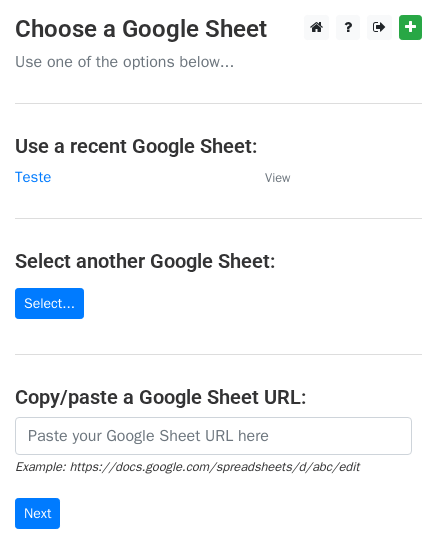 scroll, scrollTop: 0, scrollLeft: 0, axis: both 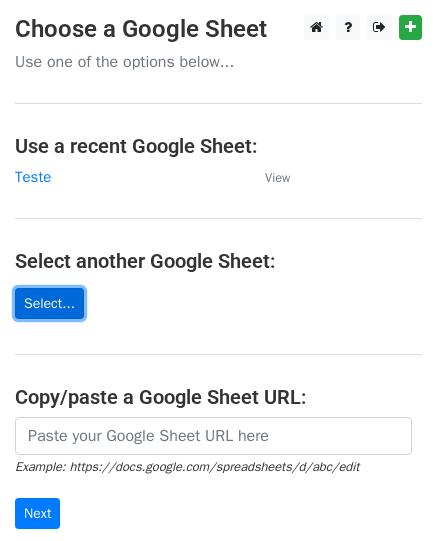 click on "Select..." at bounding box center (49, 303) 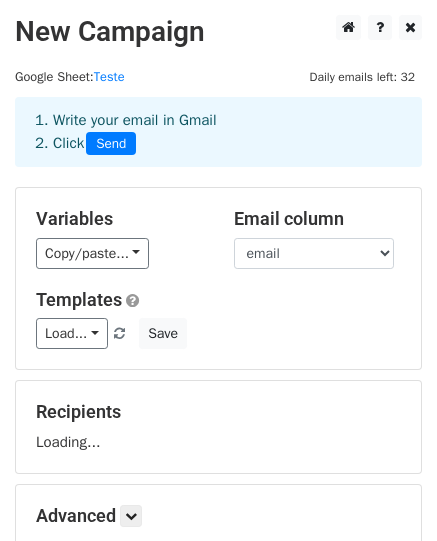 scroll, scrollTop: 0, scrollLeft: 0, axis: both 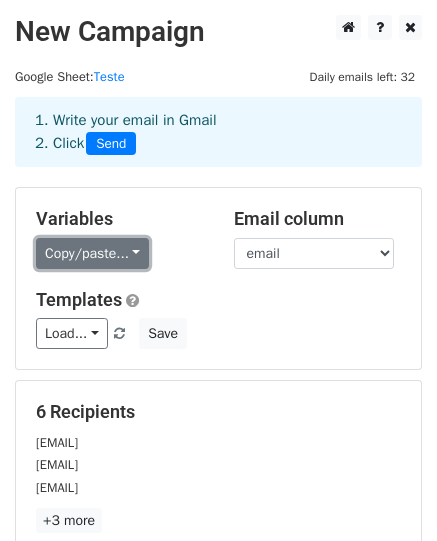 click on "Copy/paste..." at bounding box center (92, 253) 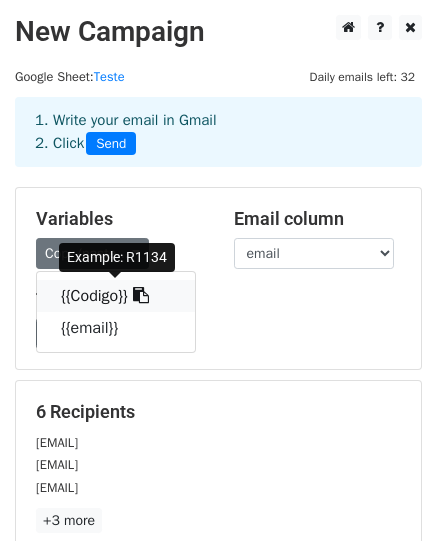 click on "{{Codigo}}" at bounding box center [116, 296] 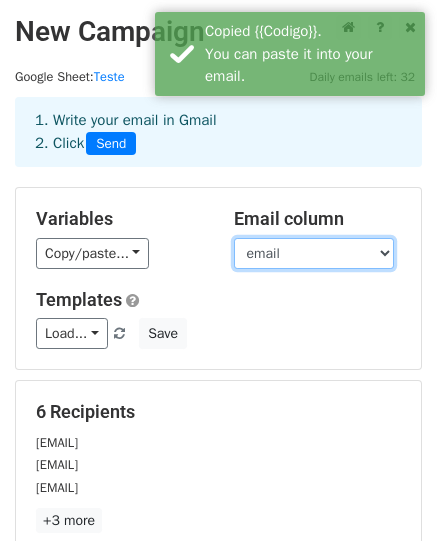 click on "Codigo
email" at bounding box center [314, 253] 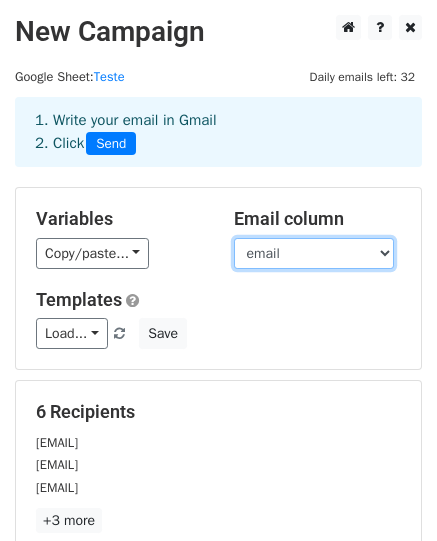 click on "Codigo
email" at bounding box center [314, 253] 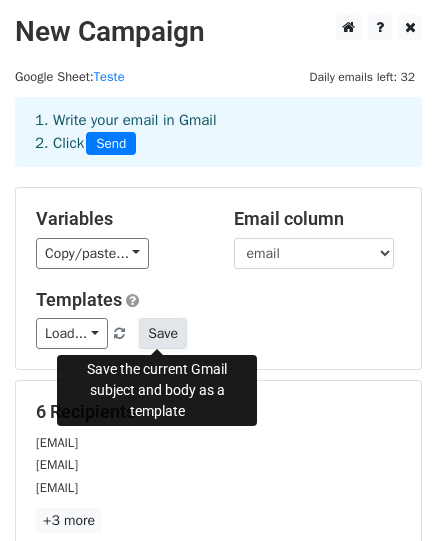 click on "Save" at bounding box center (163, 333) 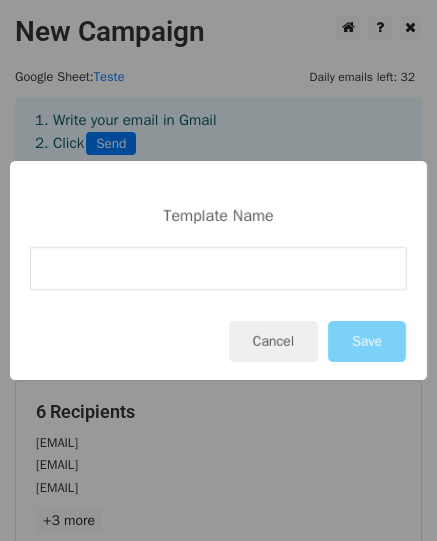 click at bounding box center [218, 268] 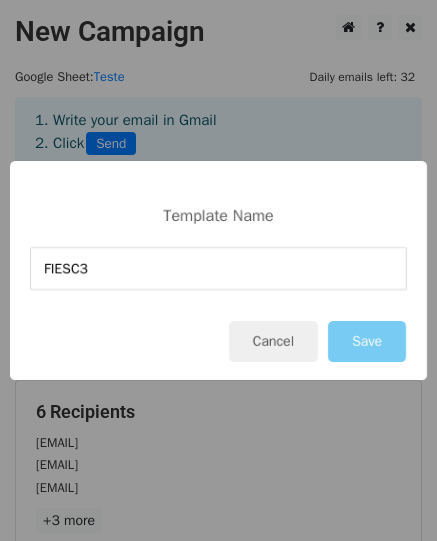 type on "FIESC3" 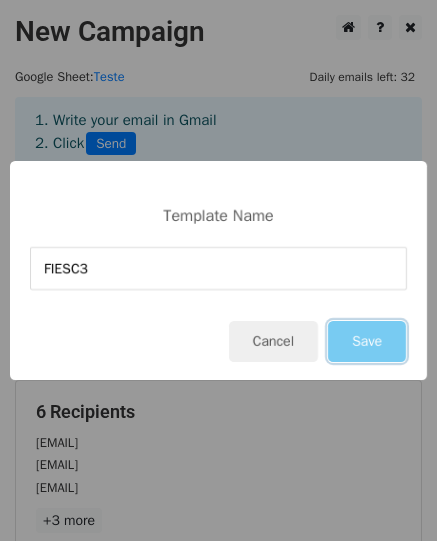 click on "Save" at bounding box center (367, 341) 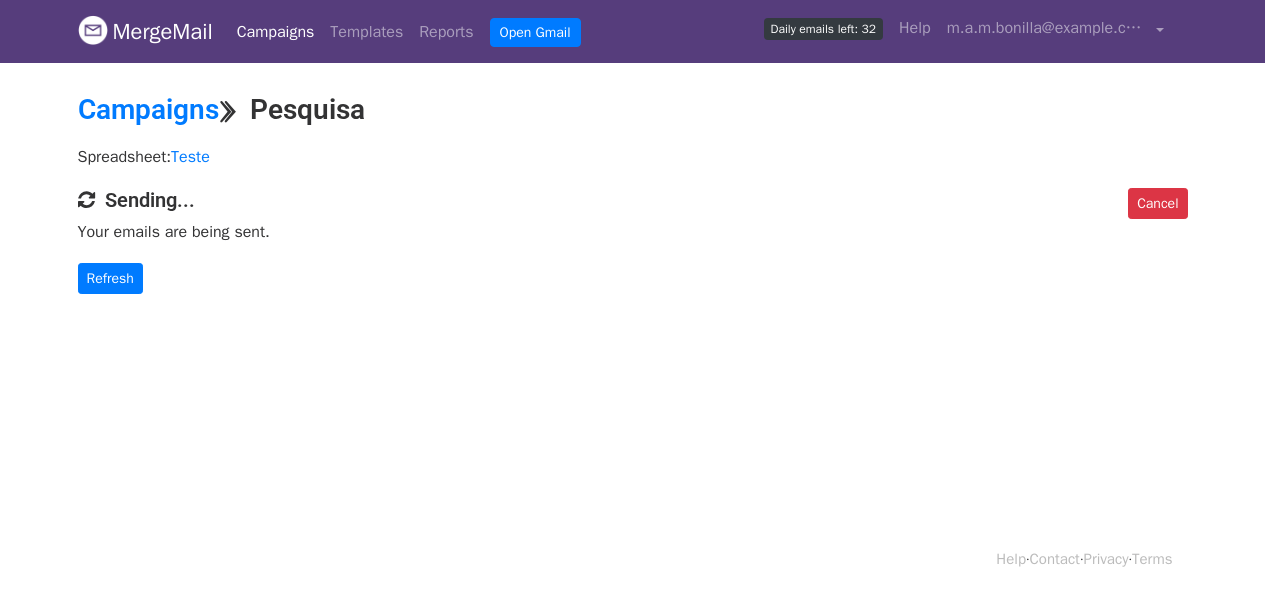 scroll, scrollTop: 0, scrollLeft: 0, axis: both 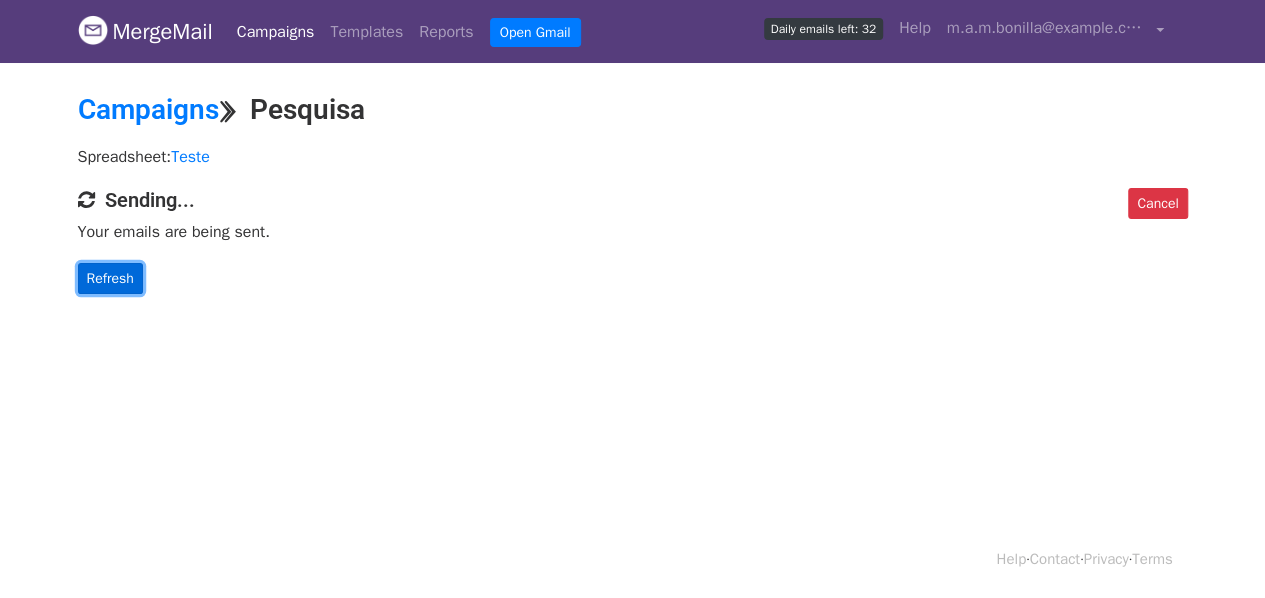 click on "Refresh" at bounding box center [110, 278] 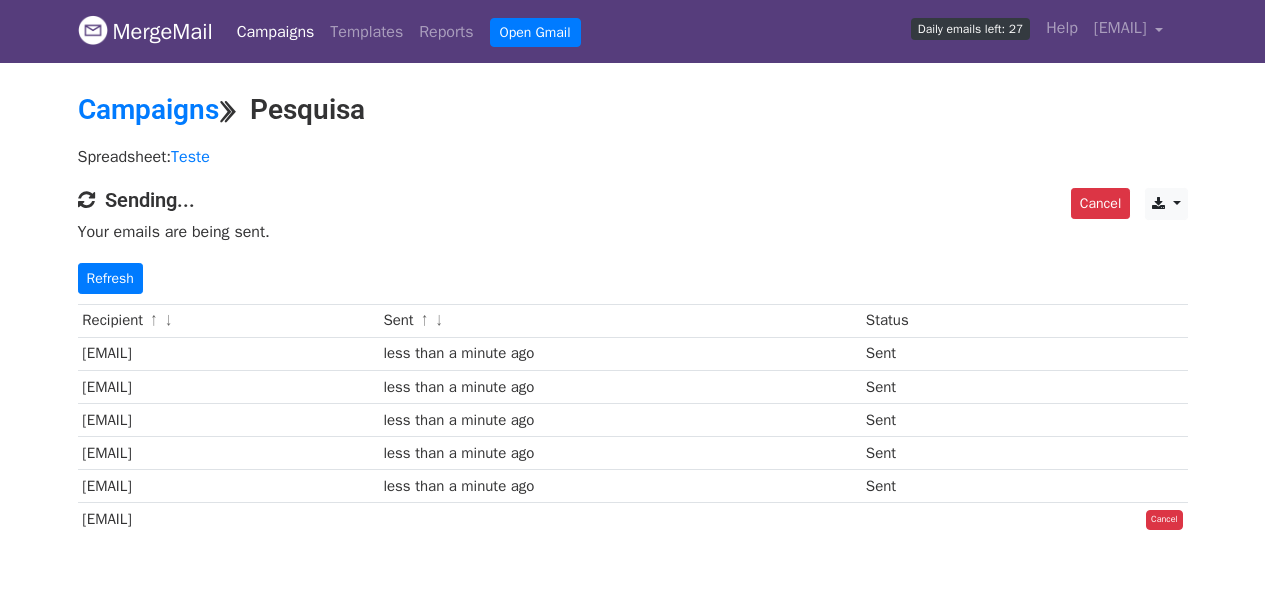 scroll, scrollTop: 0, scrollLeft: 0, axis: both 